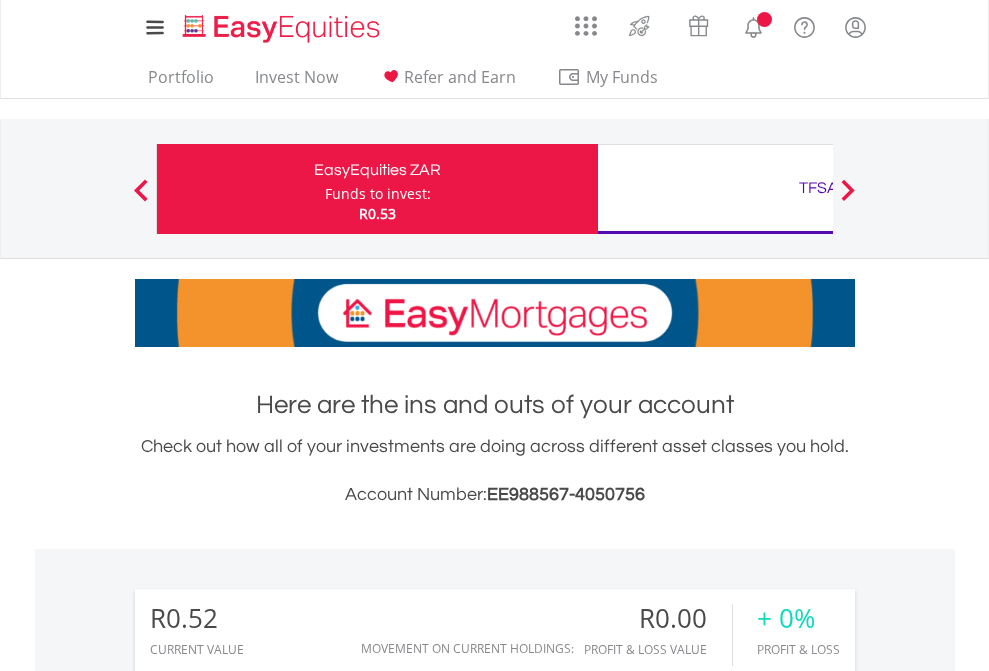 scroll, scrollTop: 0, scrollLeft: 0, axis: both 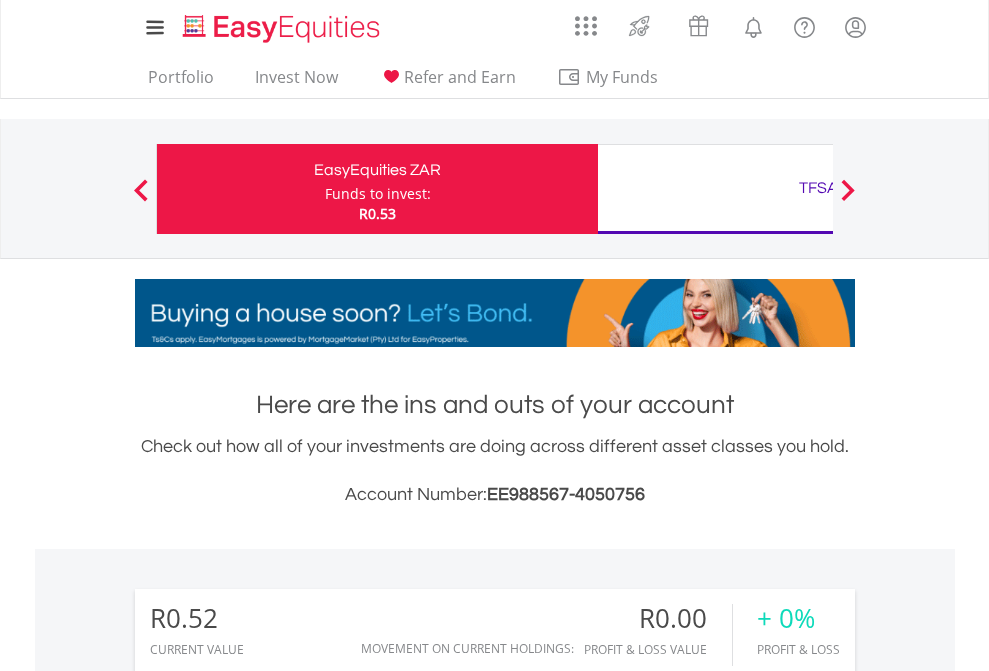 click on "Funds to invest:" at bounding box center [378, 194] 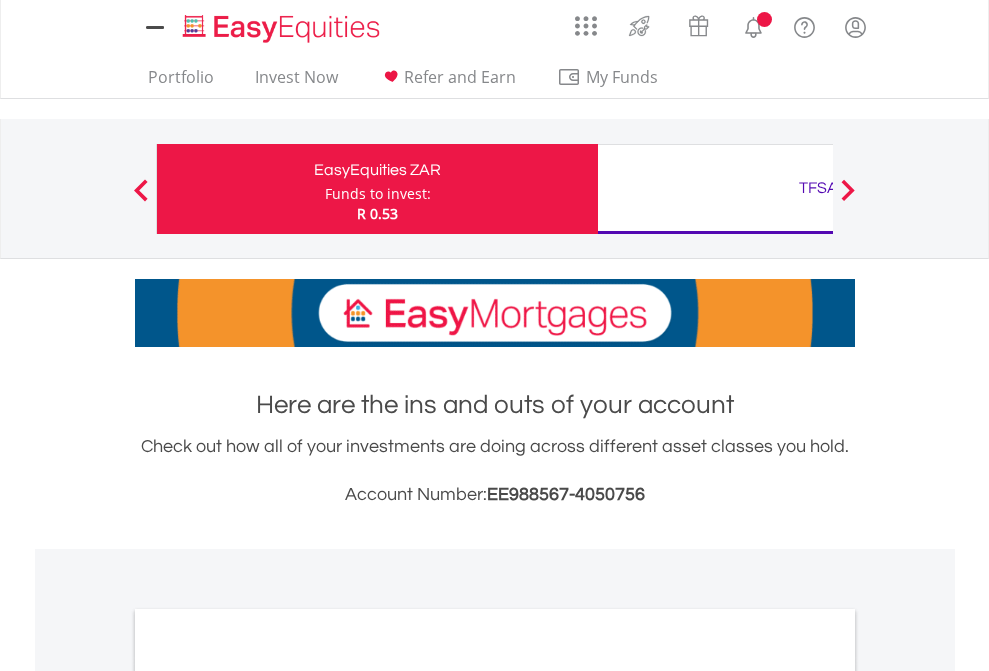 scroll, scrollTop: 0, scrollLeft: 0, axis: both 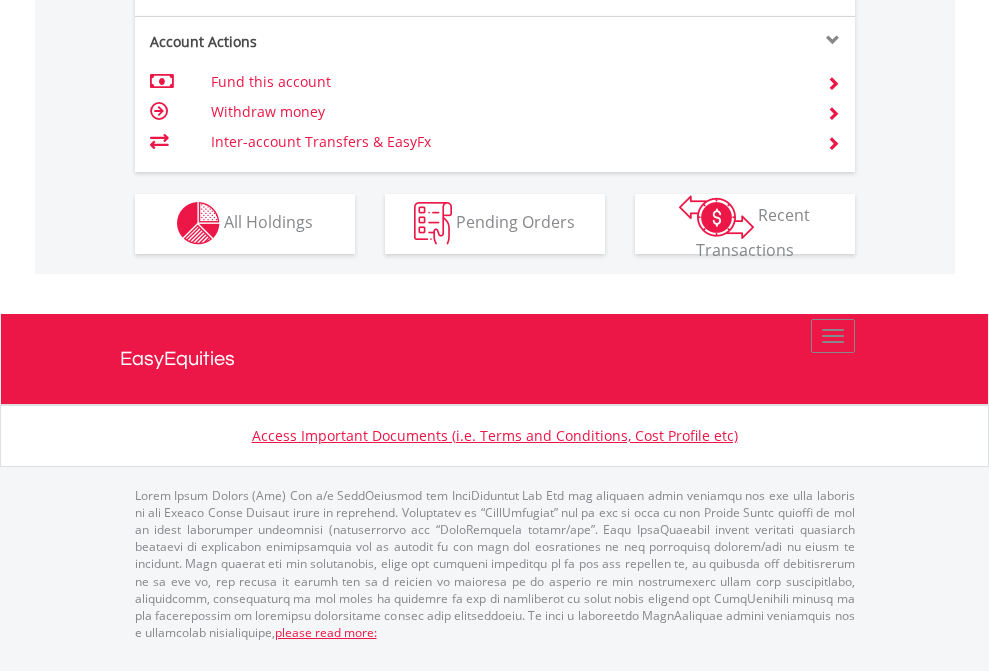 click on "Investment types" at bounding box center (706, -353) 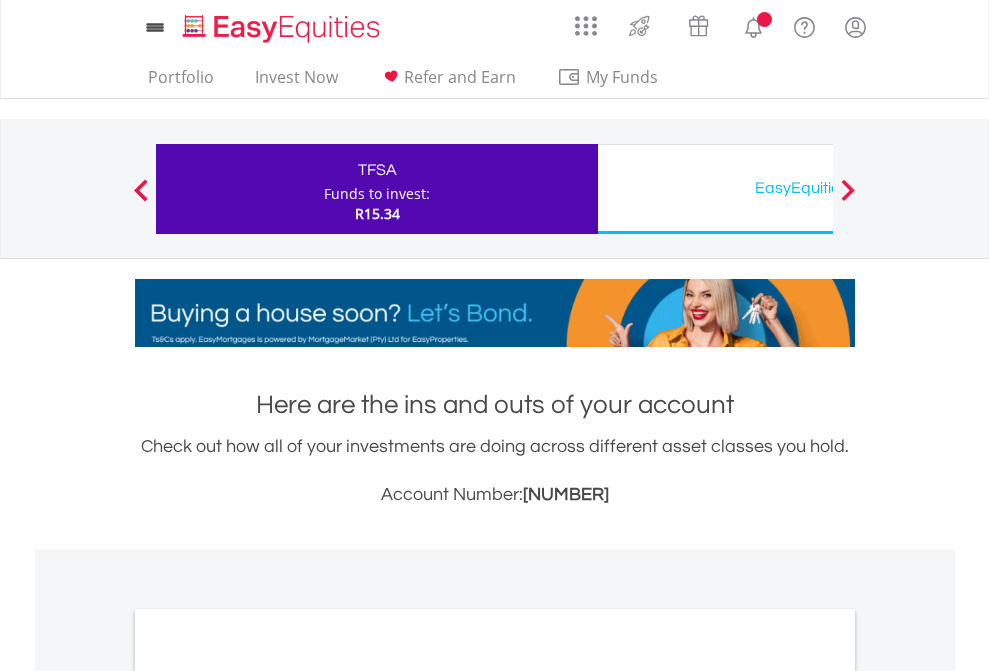 scroll, scrollTop: 0, scrollLeft: 0, axis: both 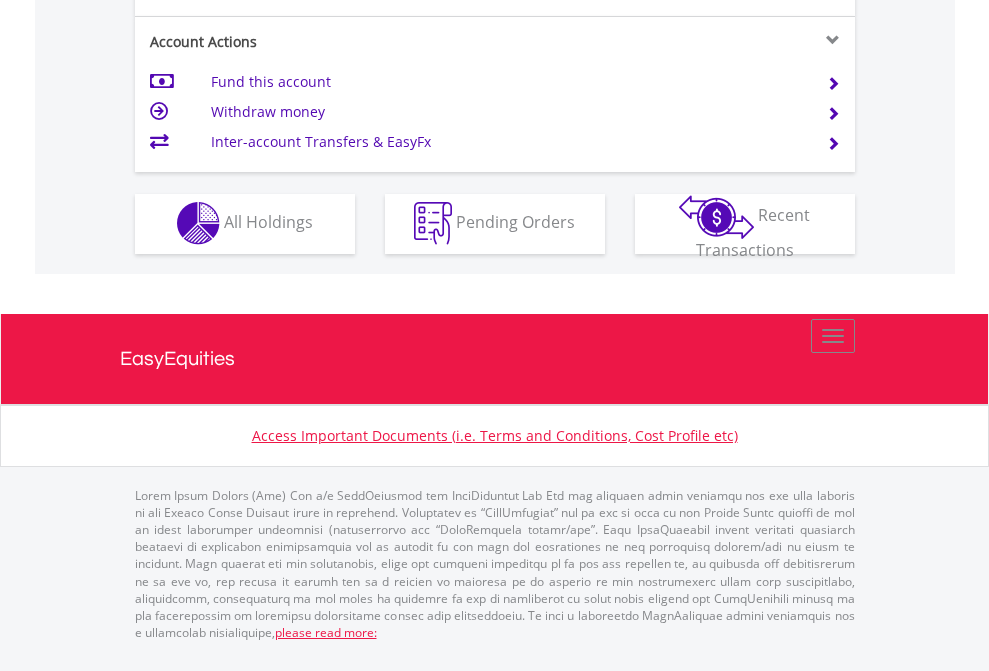 click on "Investment types" at bounding box center (706, -353) 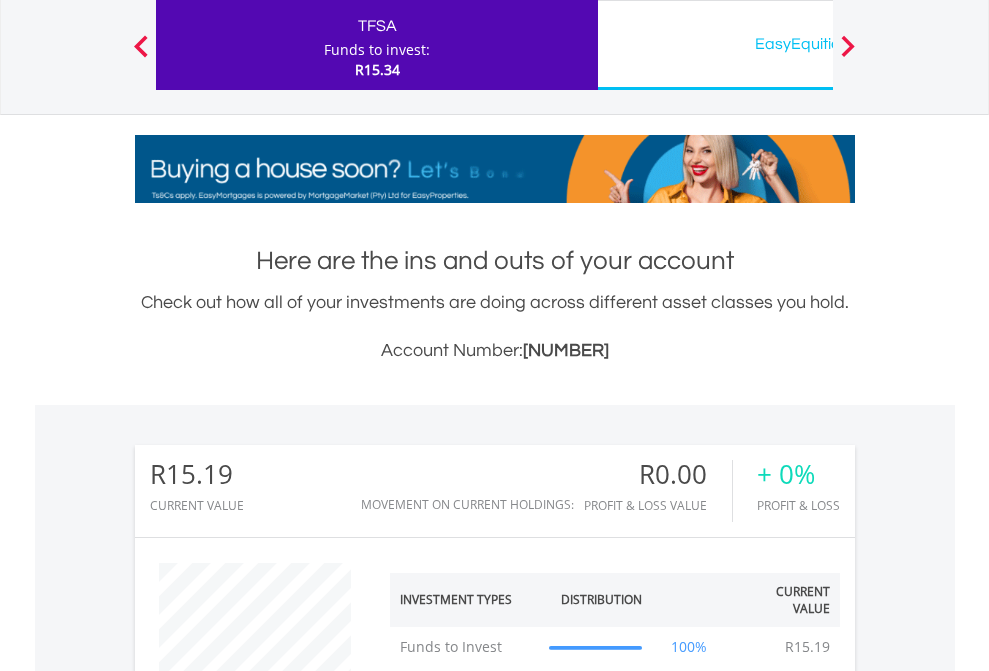 click on "EasyEquities USD" at bounding box center [818, 44] 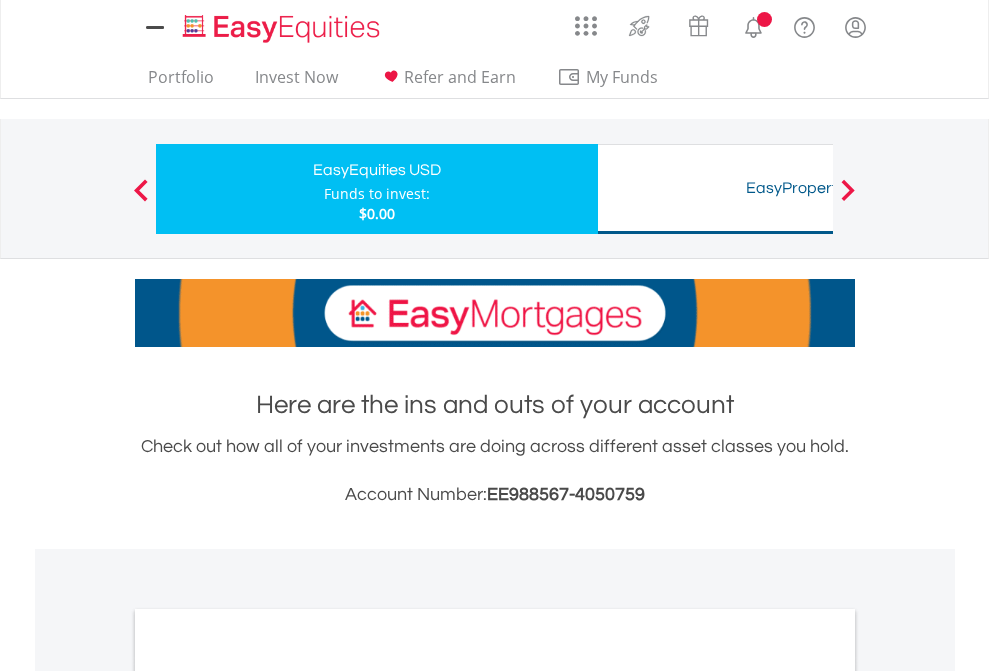scroll, scrollTop: 0, scrollLeft: 0, axis: both 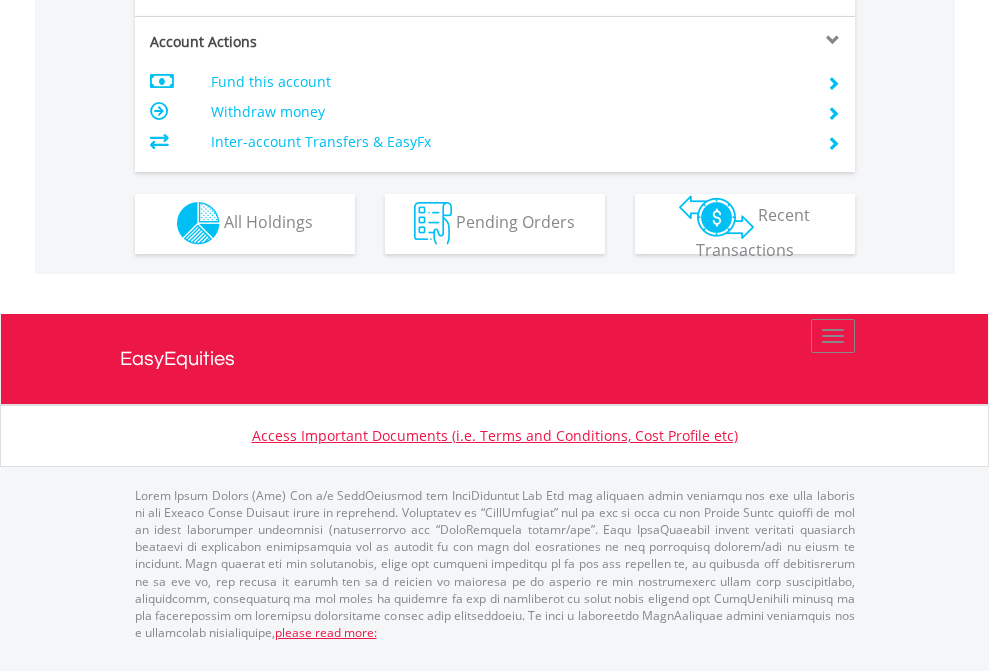 click on "Investment types" at bounding box center [706, -353] 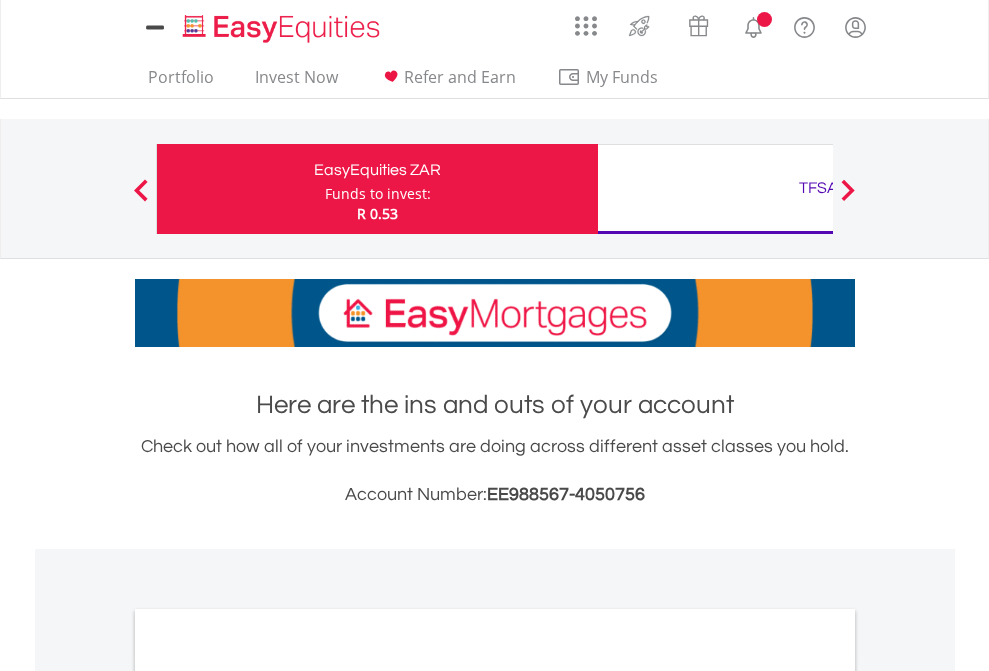 scroll, scrollTop: 0, scrollLeft: 0, axis: both 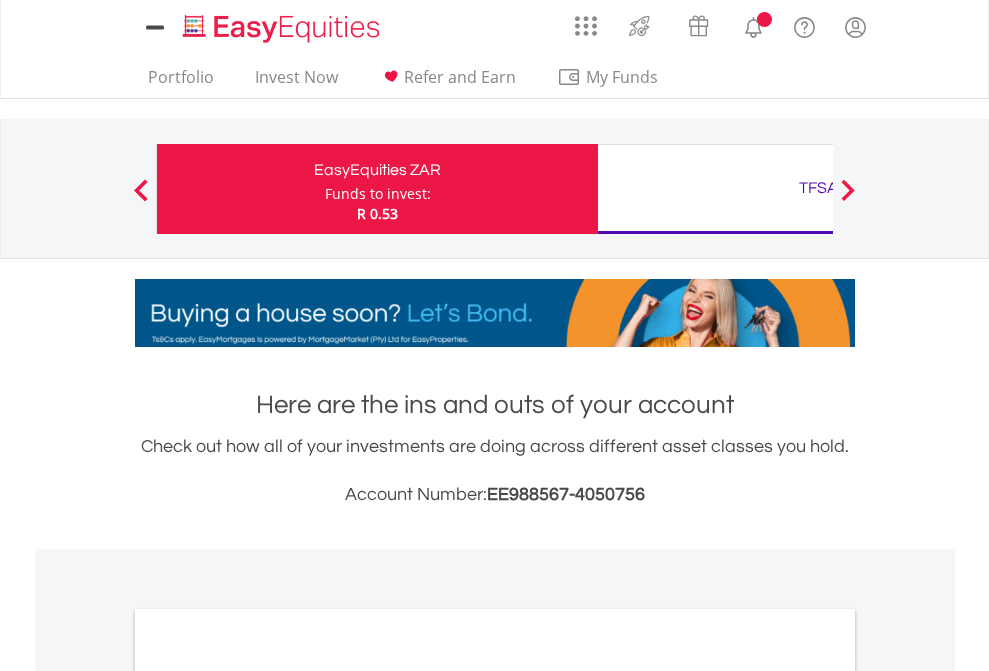 click on "All Holdings" at bounding box center [268, 1096] 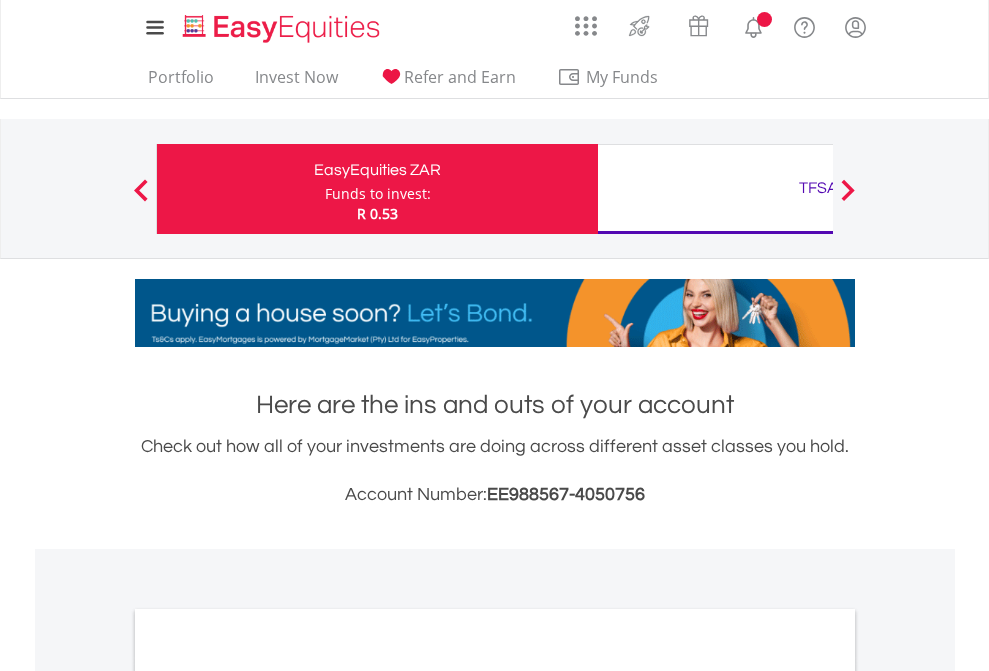 scroll, scrollTop: 1202, scrollLeft: 0, axis: vertical 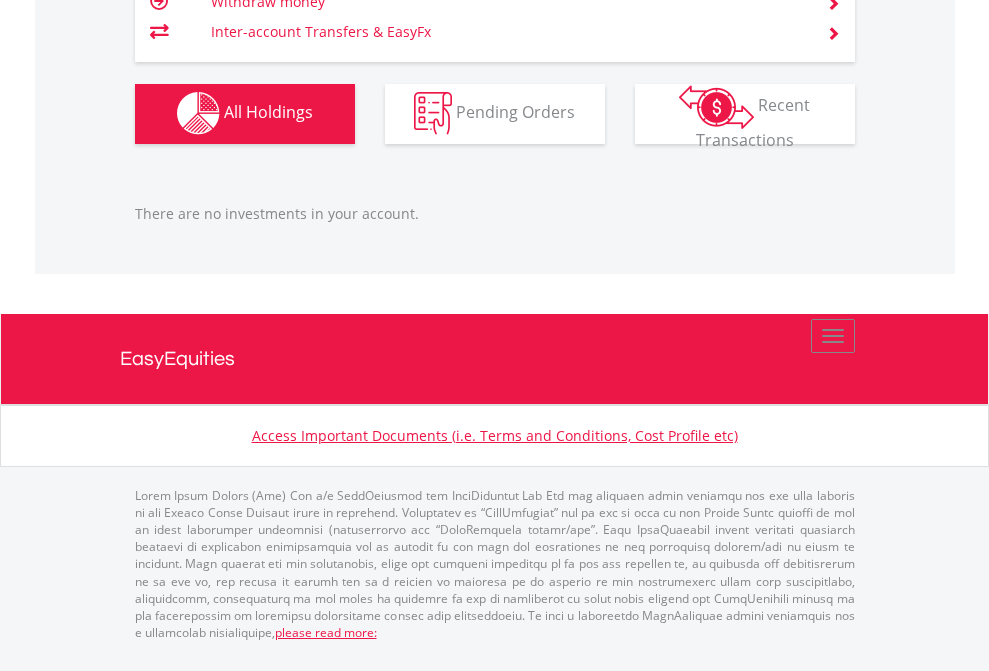 click on "TFSA" at bounding box center [818, -1142] 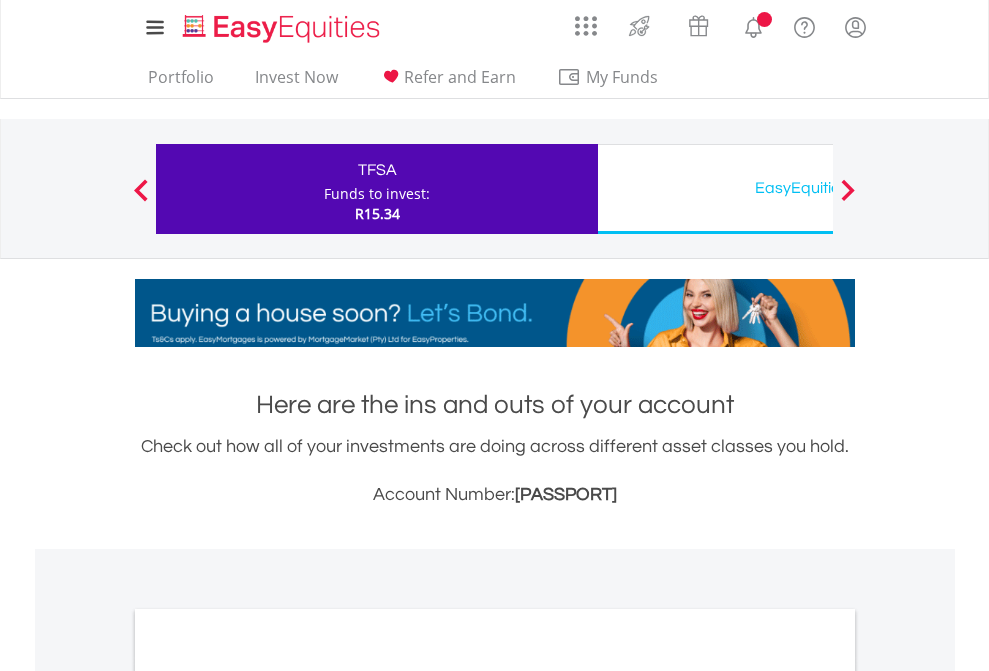 scroll, scrollTop: 0, scrollLeft: 0, axis: both 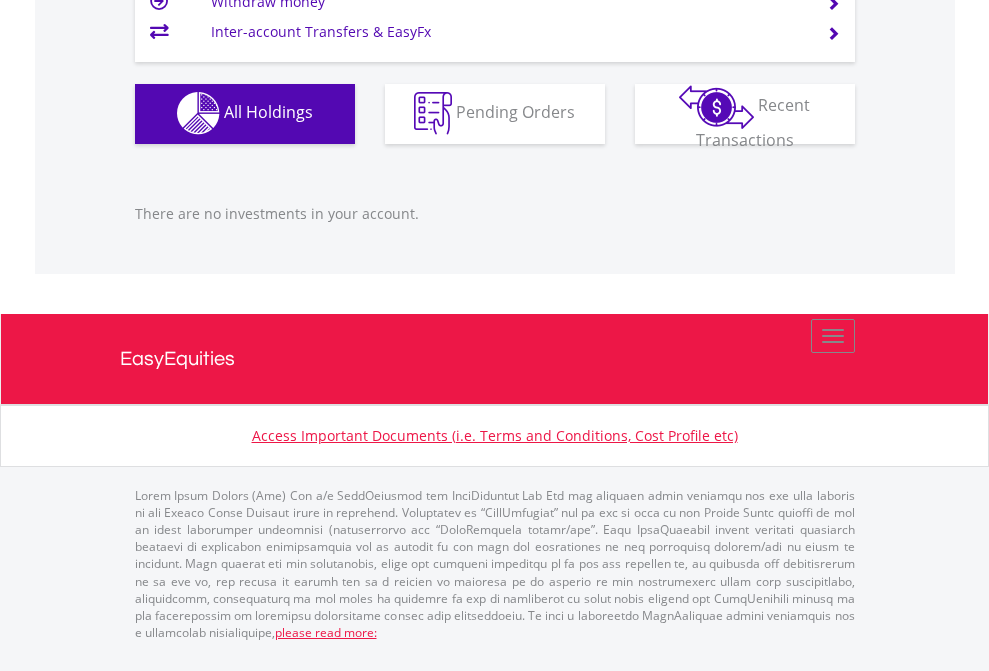 click on "EasyEquities USD" at bounding box center (818, -1142) 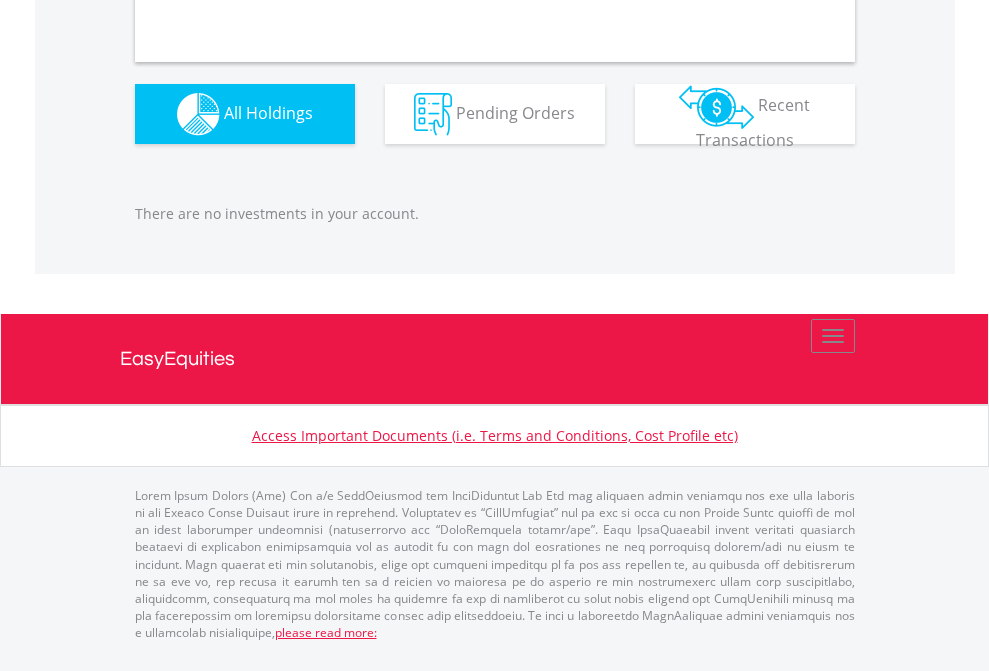 scroll, scrollTop: 1980, scrollLeft: 0, axis: vertical 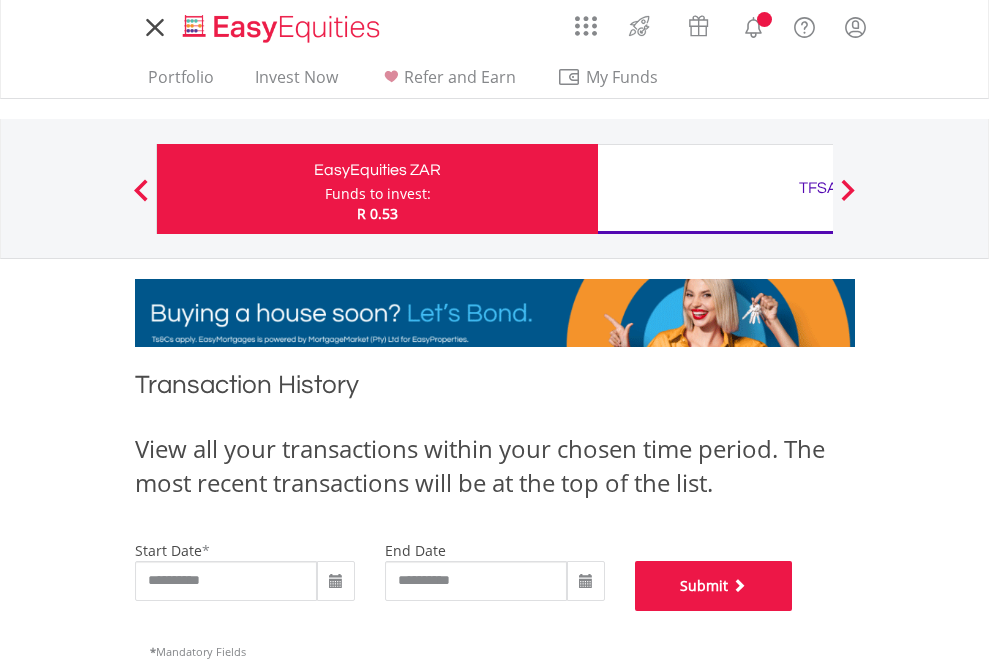 click on "Submit" at bounding box center (714, 586) 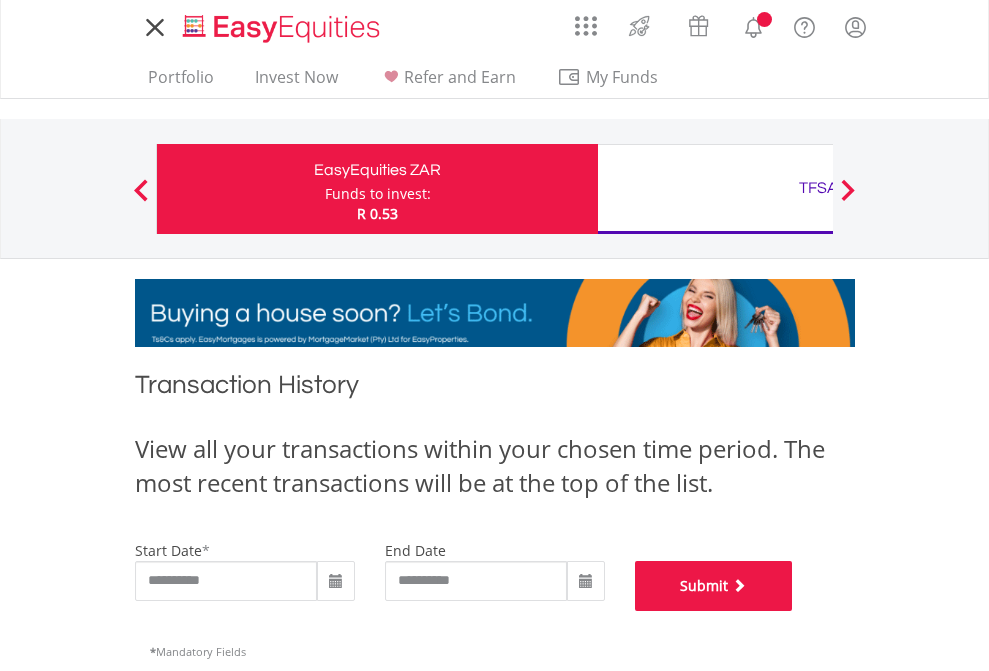 scroll, scrollTop: 811, scrollLeft: 0, axis: vertical 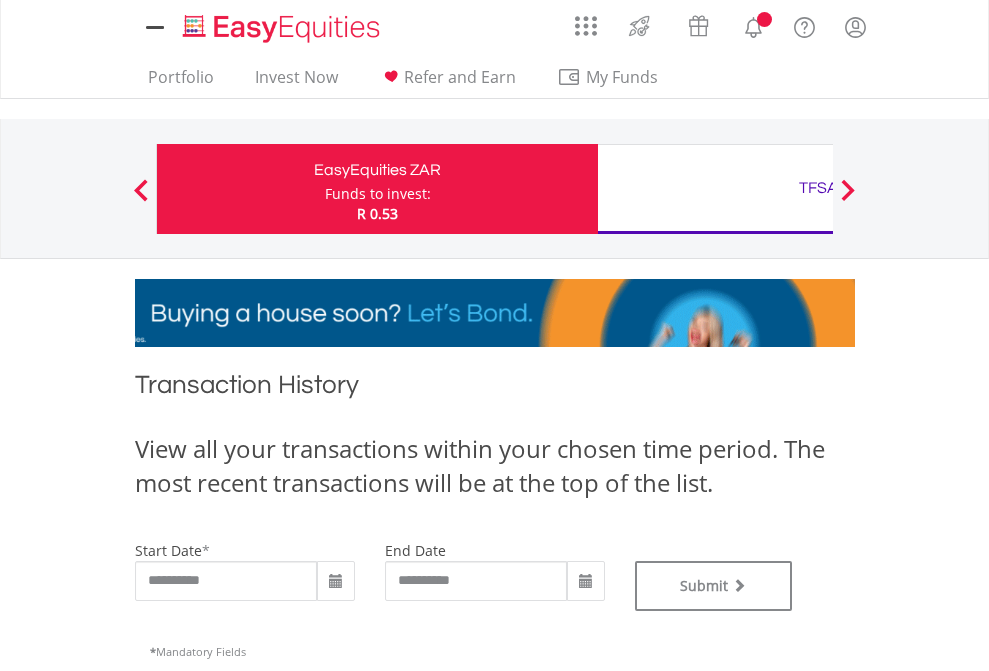 click on "TFSA" at bounding box center (818, 188) 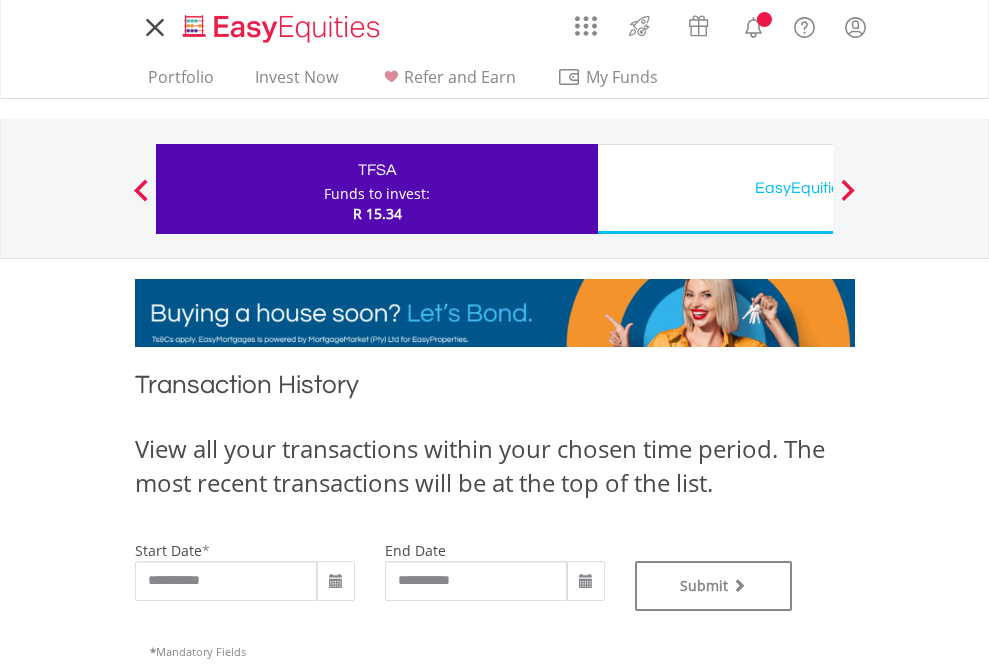 scroll, scrollTop: 0, scrollLeft: 0, axis: both 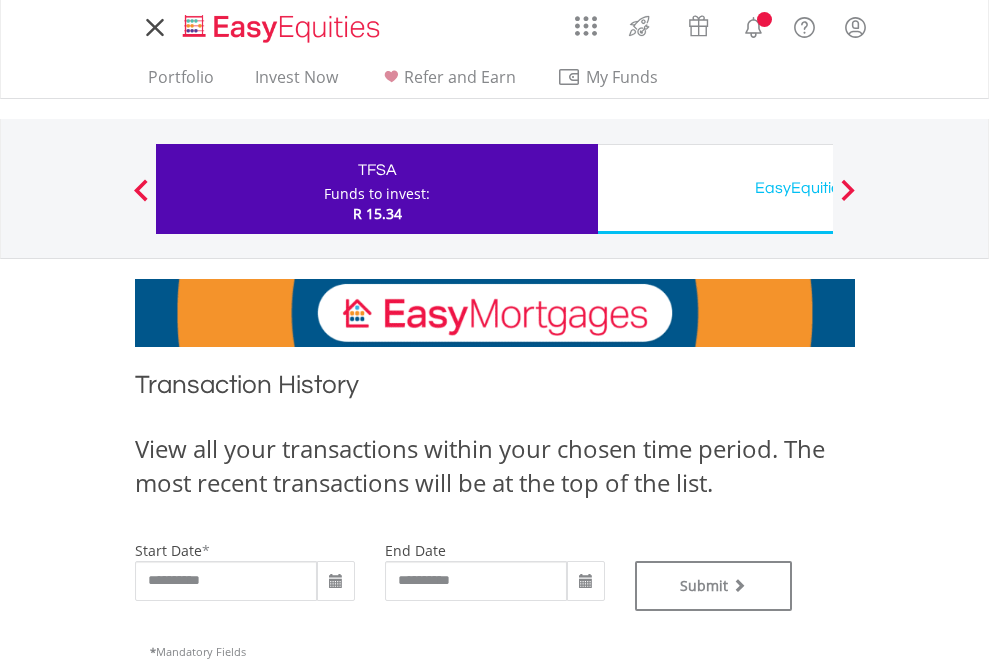 type on "**********" 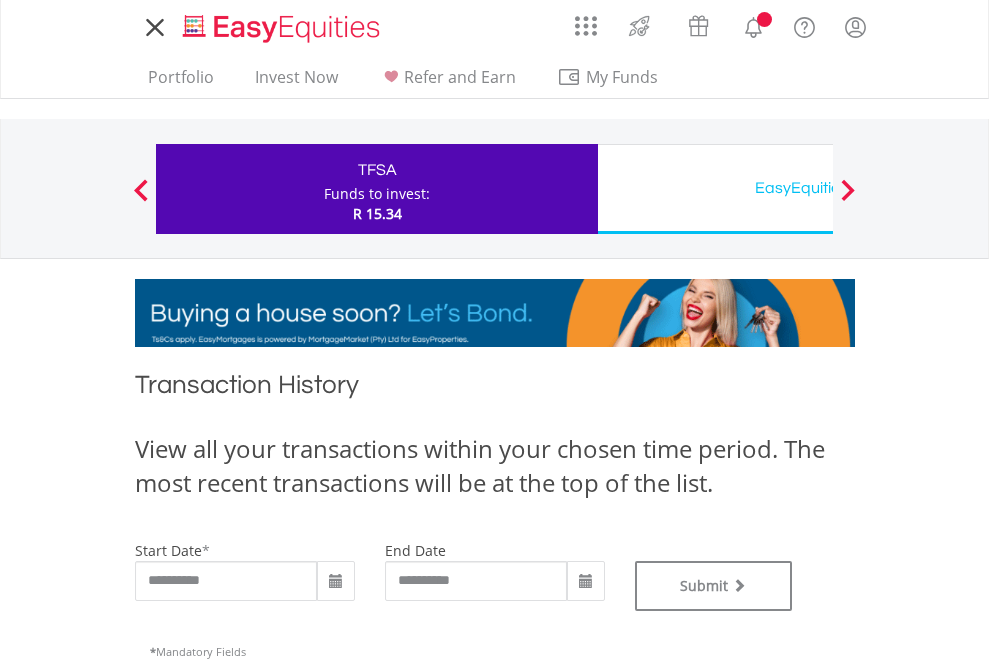 type on "**********" 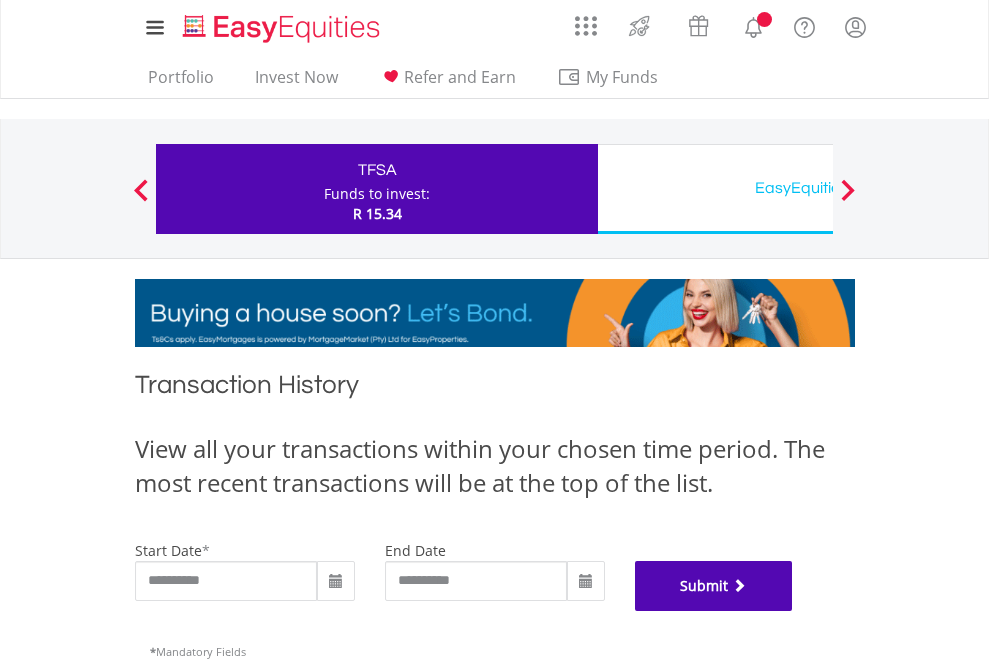 click on "Submit" at bounding box center [714, 586] 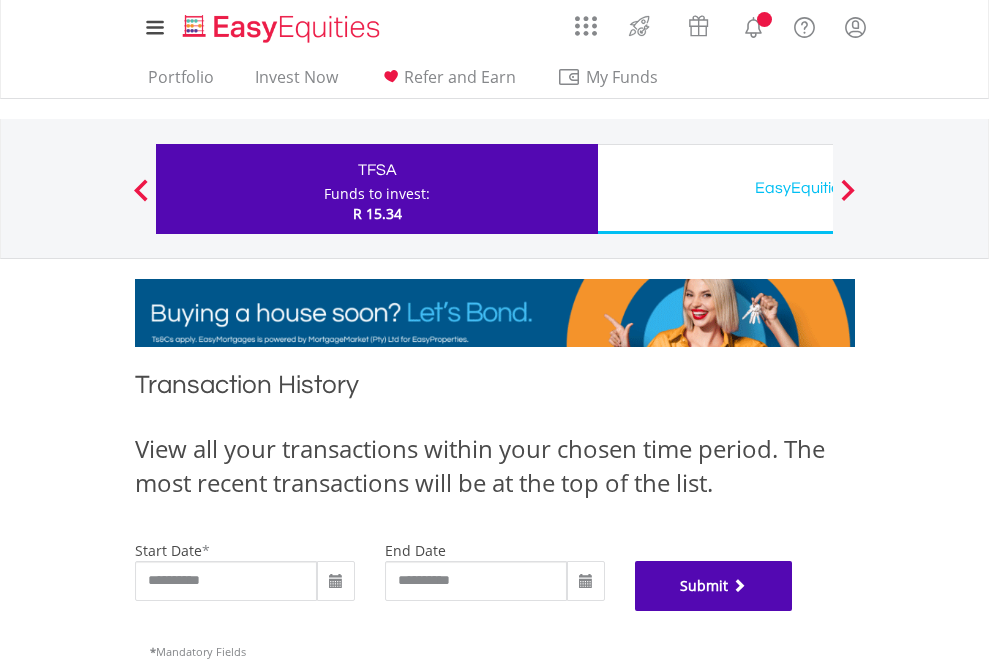 scroll, scrollTop: 811, scrollLeft: 0, axis: vertical 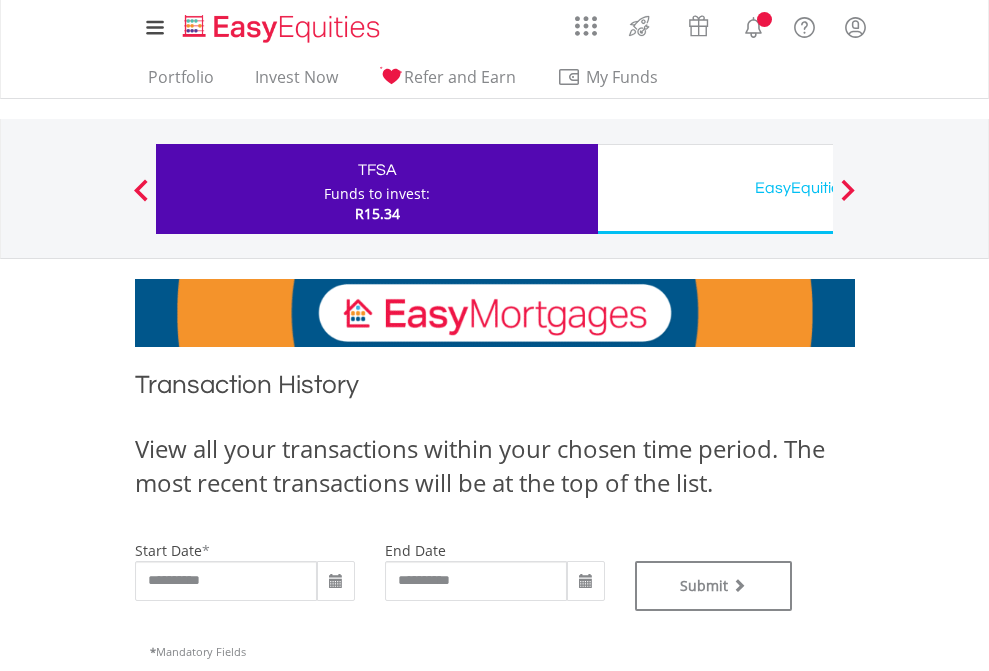 click on "EasyEquities USD" at bounding box center [818, 188] 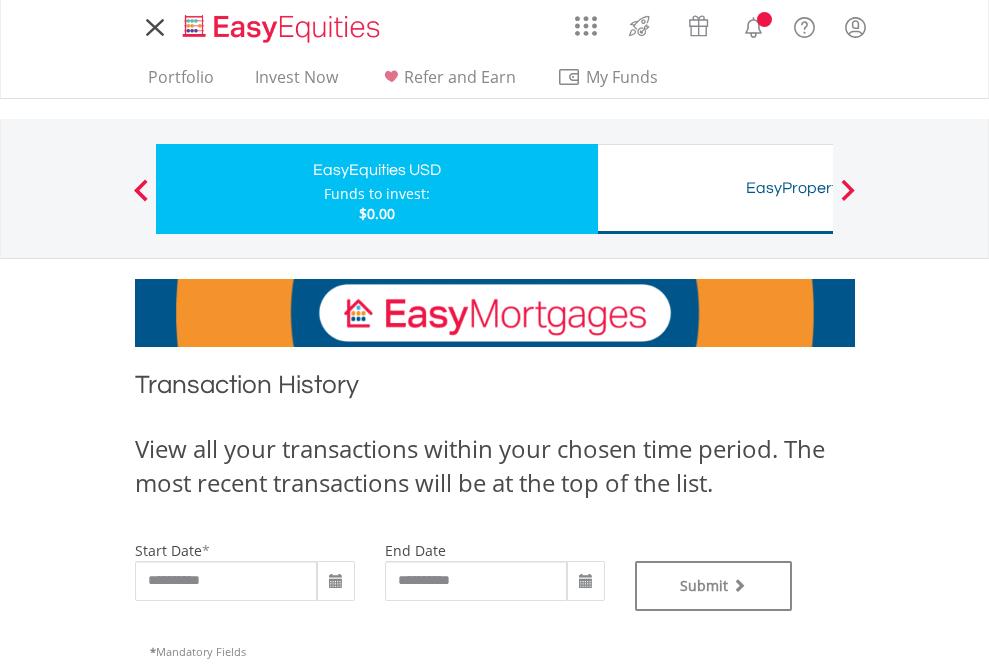 scroll, scrollTop: 0, scrollLeft: 0, axis: both 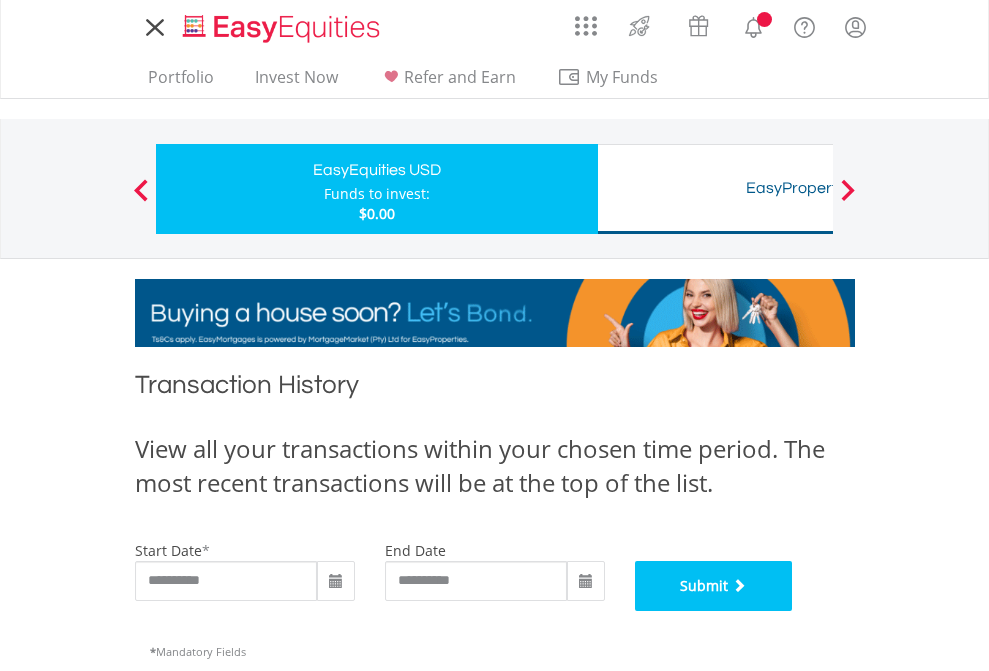 click on "Submit" at bounding box center (714, 586) 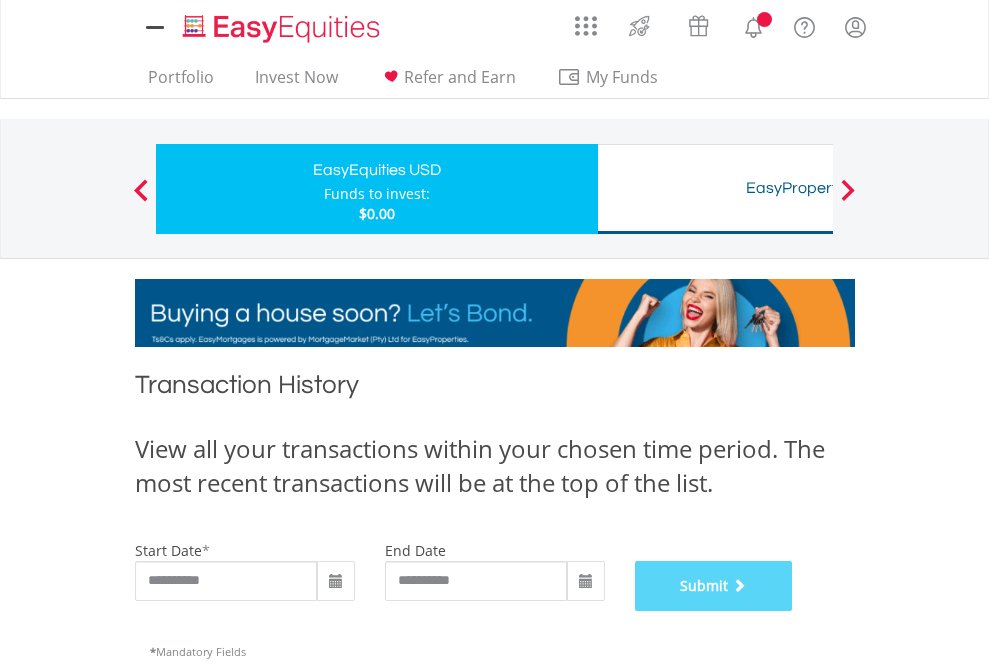 scroll, scrollTop: 811, scrollLeft: 0, axis: vertical 